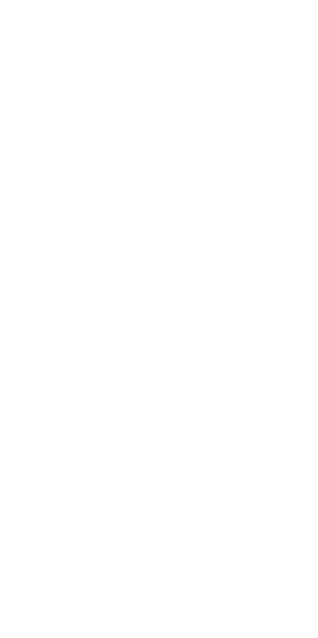 scroll, scrollTop: 0, scrollLeft: 0, axis: both 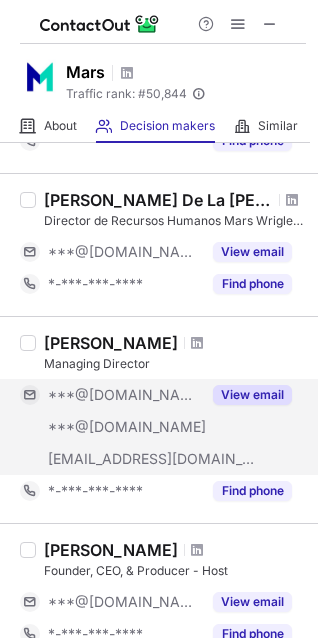 click on "View email" at bounding box center [252, 395] 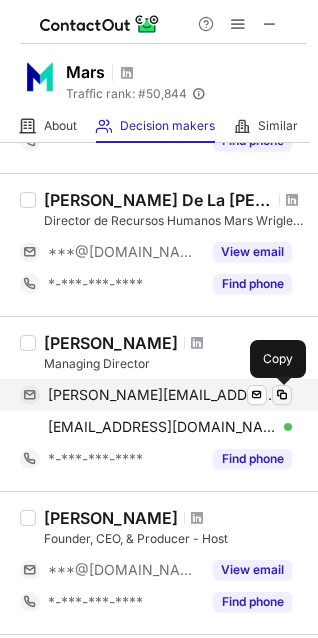 click at bounding box center (282, 395) 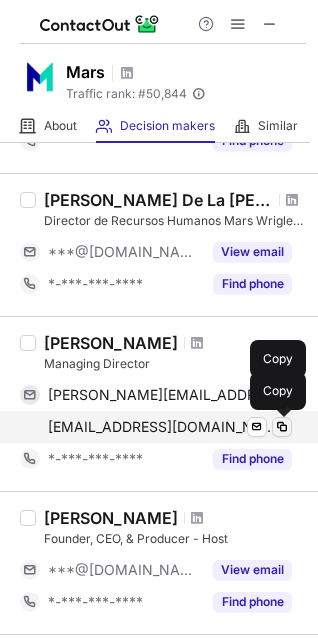 click at bounding box center [282, 427] 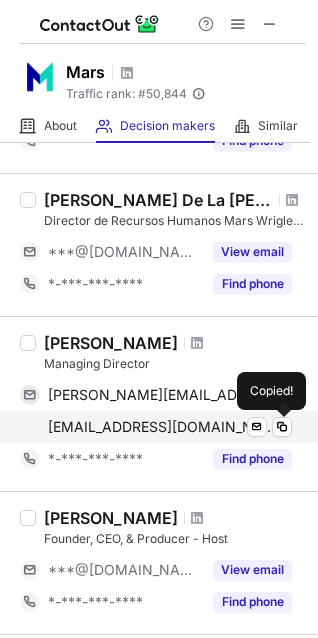 type 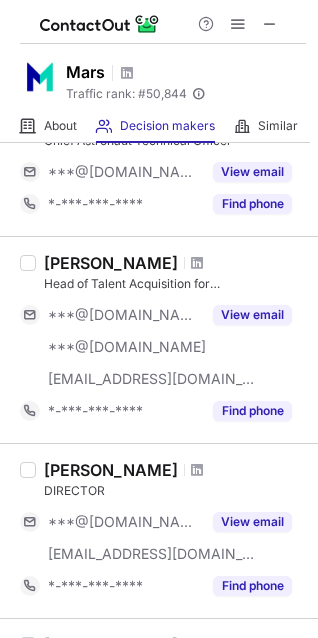 scroll, scrollTop: 541, scrollLeft: 0, axis: vertical 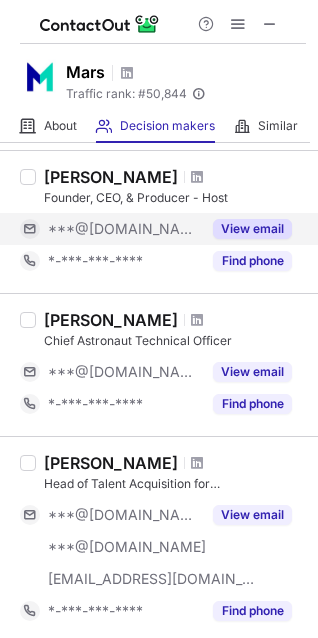 click on "View email" at bounding box center (252, 229) 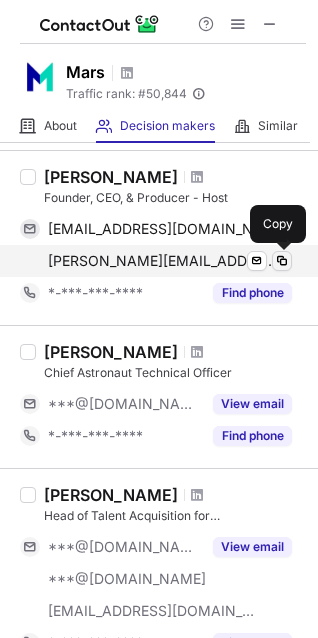 click at bounding box center [282, 261] 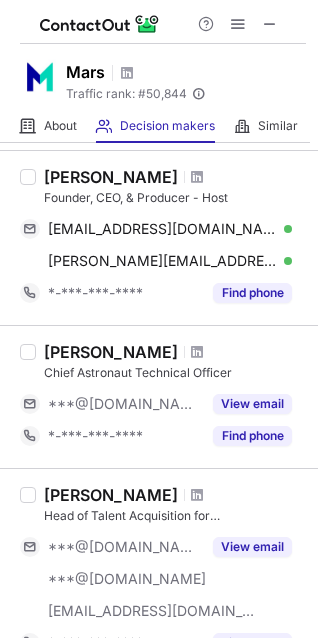 type 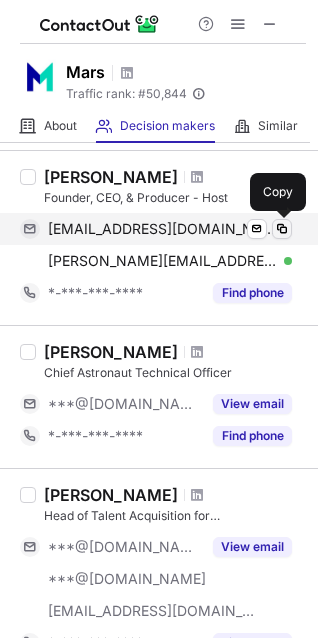 click at bounding box center [282, 229] 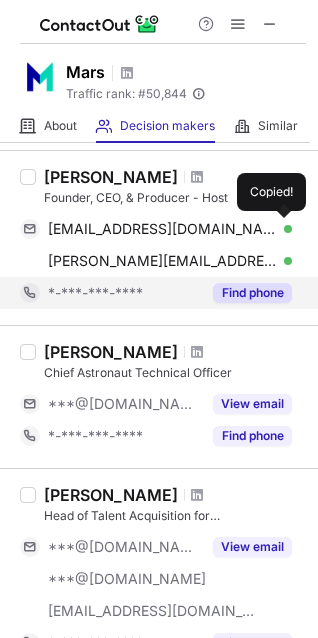 type 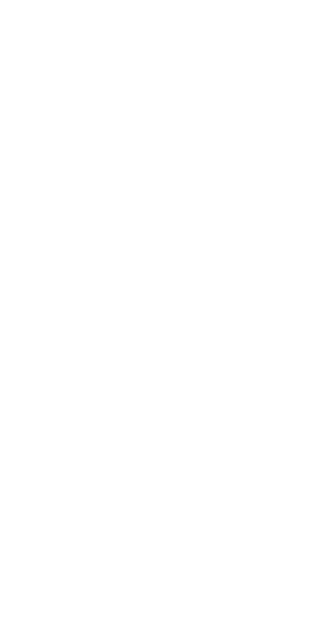 scroll, scrollTop: 0, scrollLeft: 0, axis: both 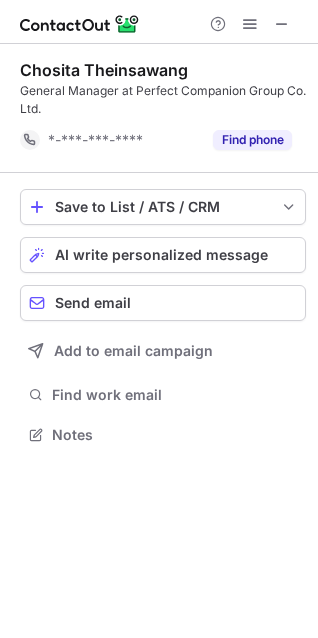 click at bounding box center (159, 22) 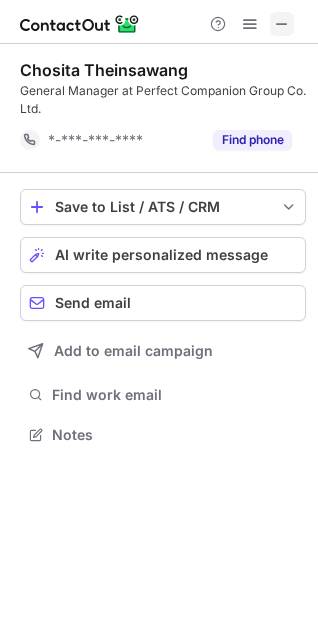 click at bounding box center [282, 24] 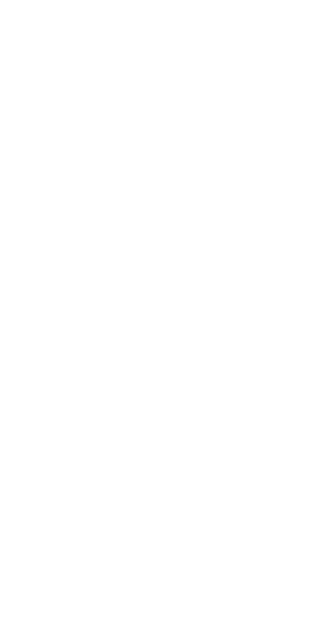 scroll, scrollTop: 0, scrollLeft: 0, axis: both 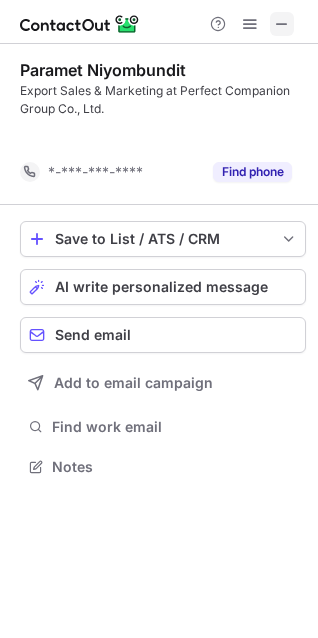 click at bounding box center [282, 24] 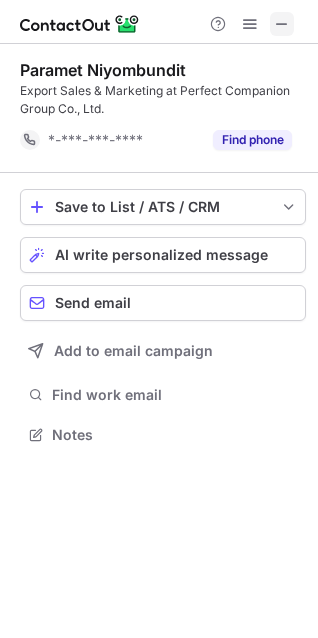 drag, startPoint x: 288, startPoint y: 25, endPoint x: 105, endPoint y: 155, distance: 224.47495 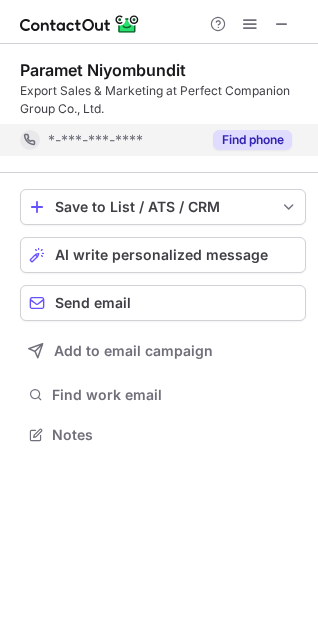 click at bounding box center (282, 24) 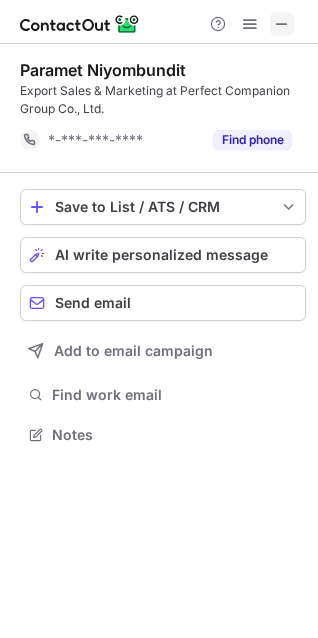 click at bounding box center (282, 24) 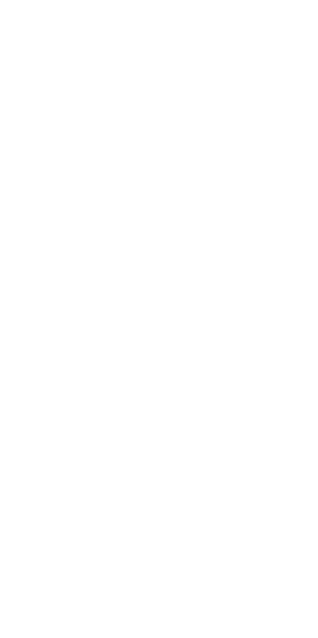 scroll, scrollTop: 0, scrollLeft: 0, axis: both 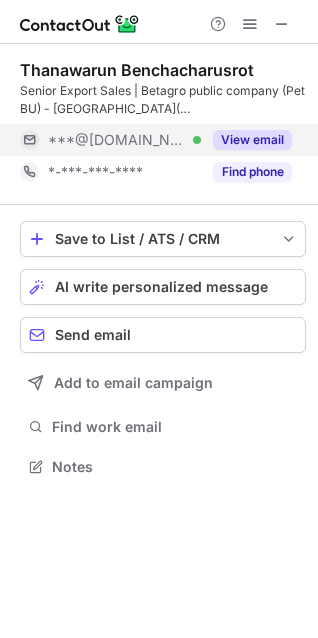 click on "View email" at bounding box center (252, 140) 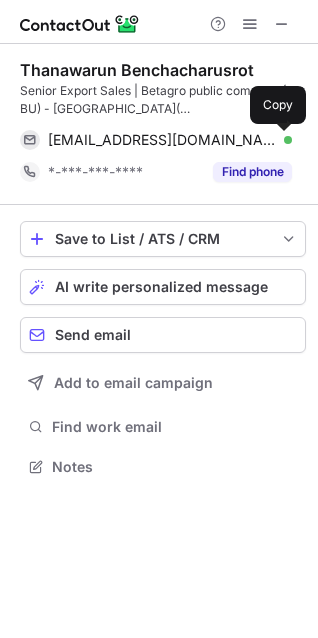 click at bounding box center [282, 140] 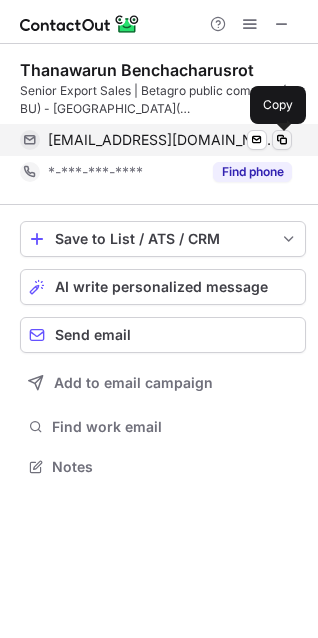 type 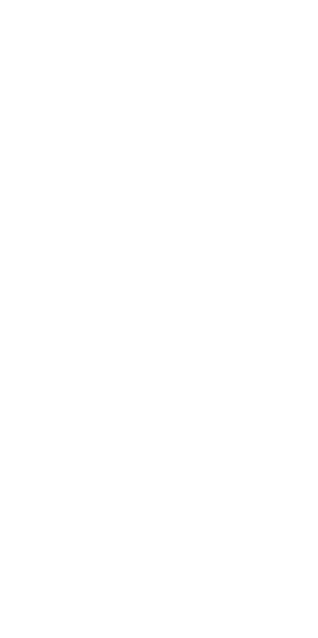 scroll, scrollTop: 0, scrollLeft: 0, axis: both 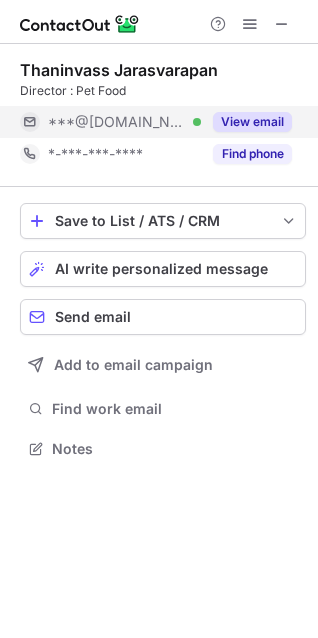 click on "View email" at bounding box center [252, 122] 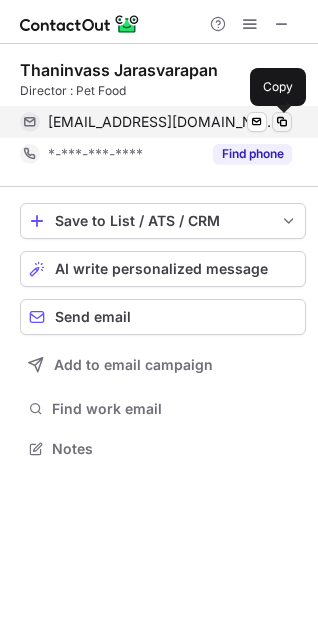 click at bounding box center [282, 122] 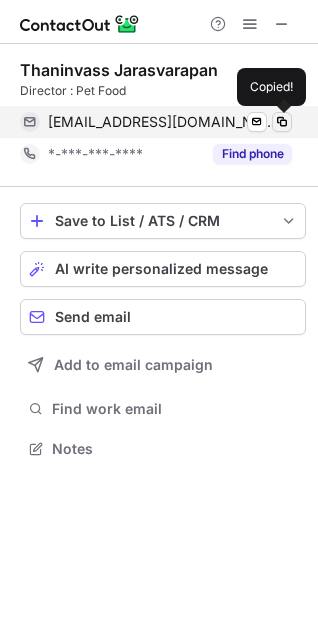 type 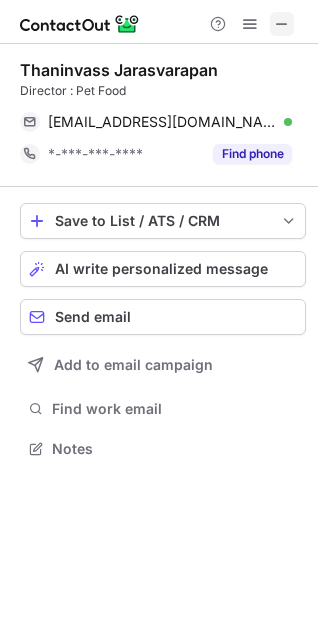 click at bounding box center (282, 24) 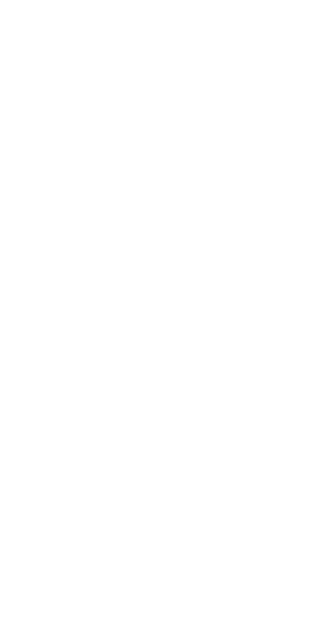scroll, scrollTop: 0, scrollLeft: 0, axis: both 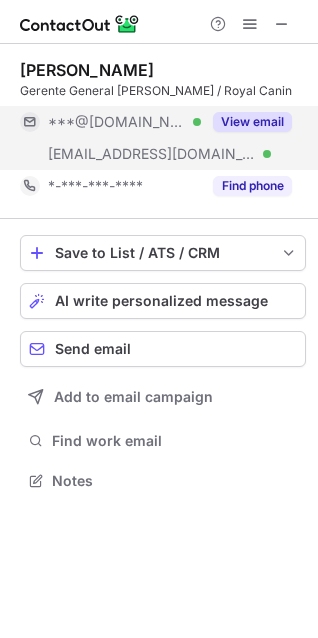 click on "View email" at bounding box center (252, 122) 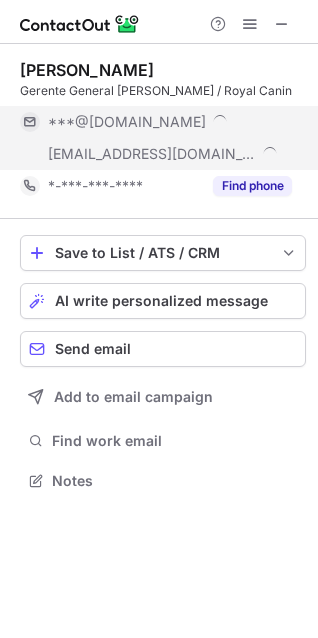 scroll, scrollTop: 9, scrollLeft: 9, axis: both 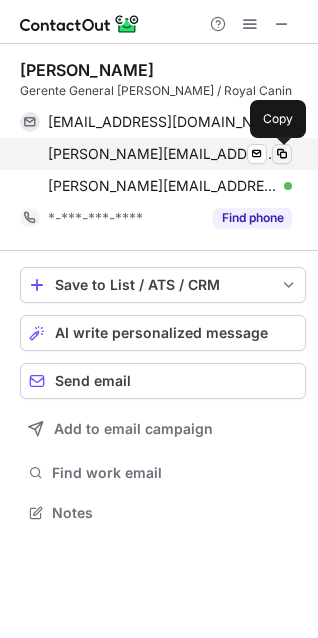 click at bounding box center (282, 154) 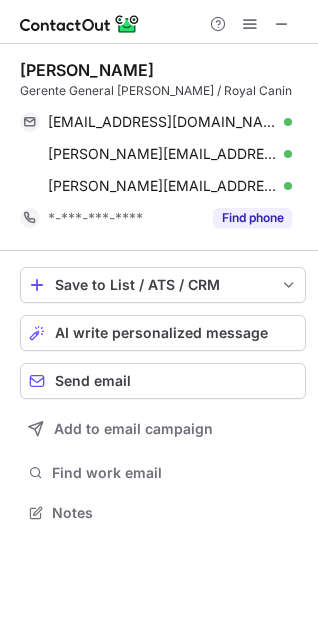 type 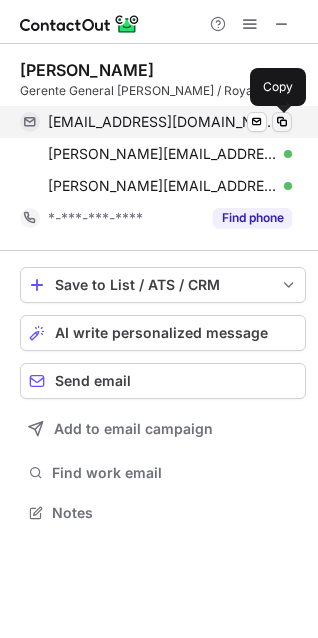 click at bounding box center [282, 122] 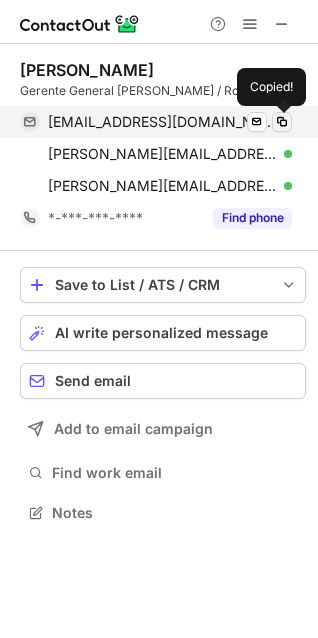 type 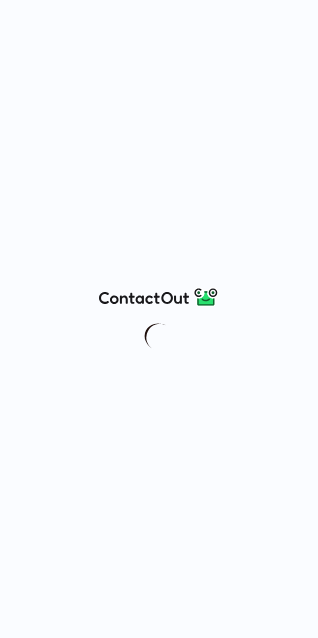 scroll, scrollTop: 0, scrollLeft: 0, axis: both 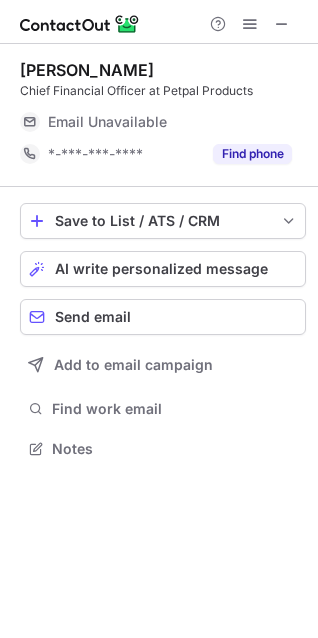 click at bounding box center (159, 22) 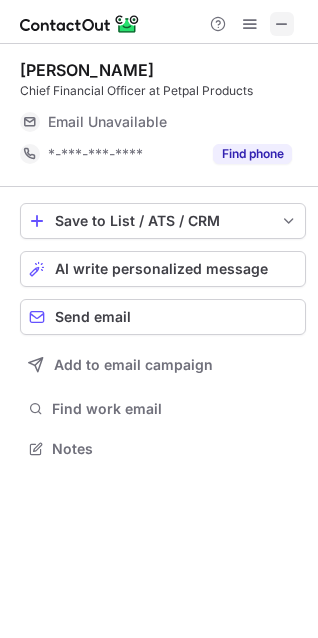 click at bounding box center [282, 24] 